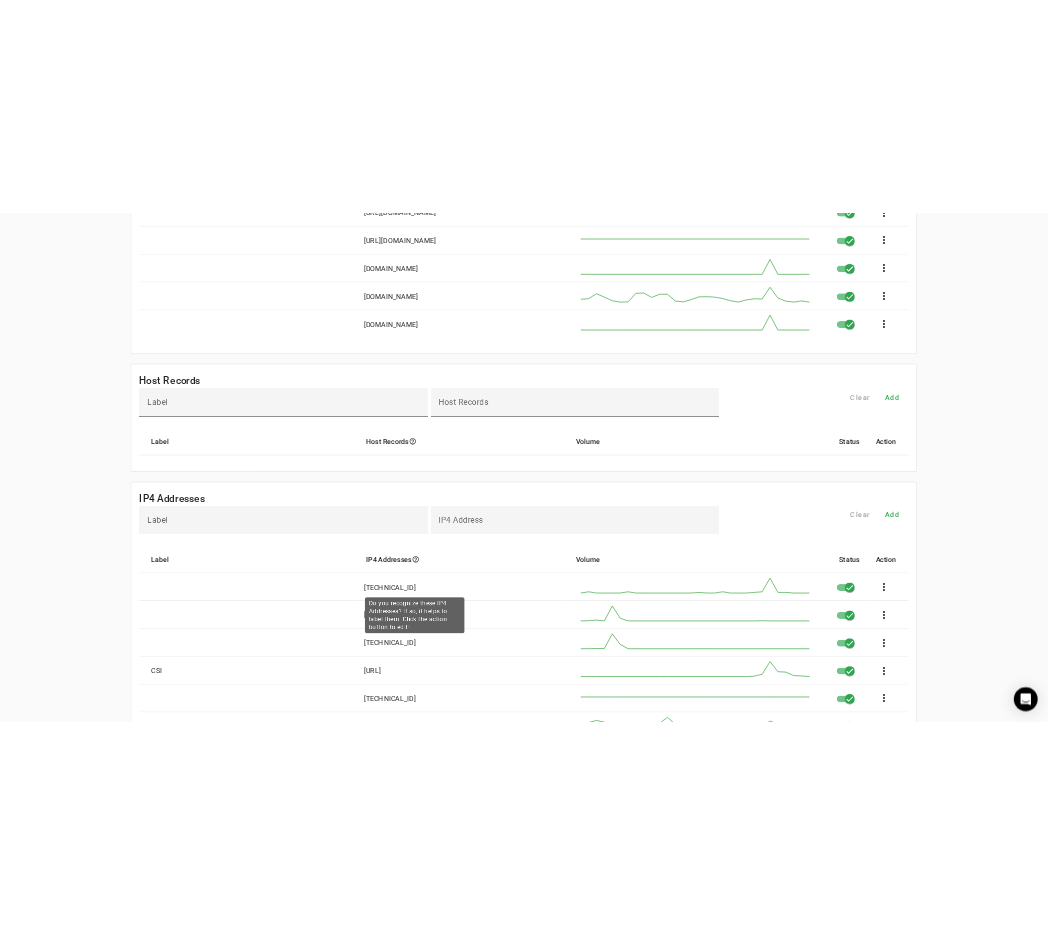 scroll, scrollTop: 0, scrollLeft: 0, axis: both 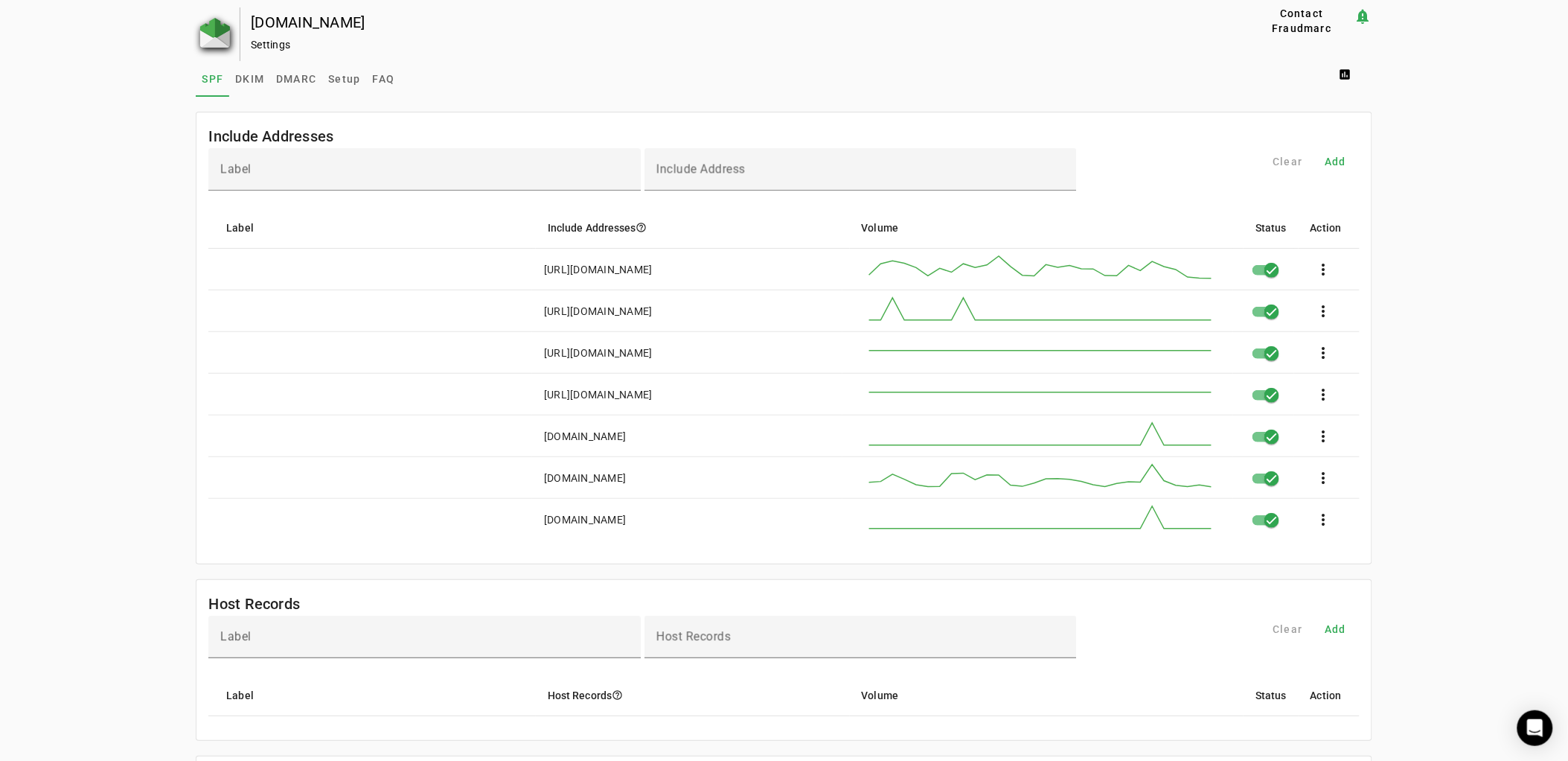 click 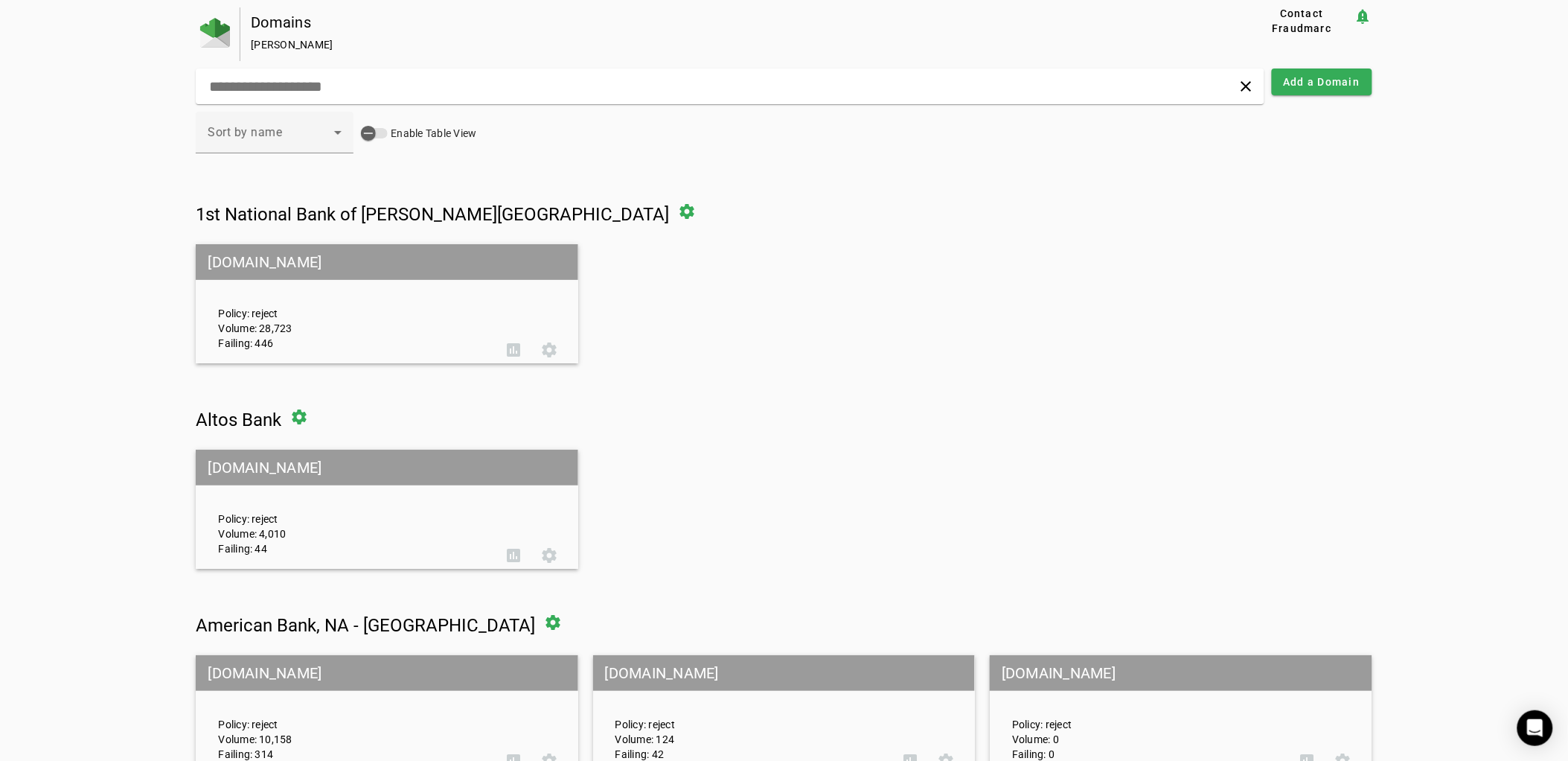 click 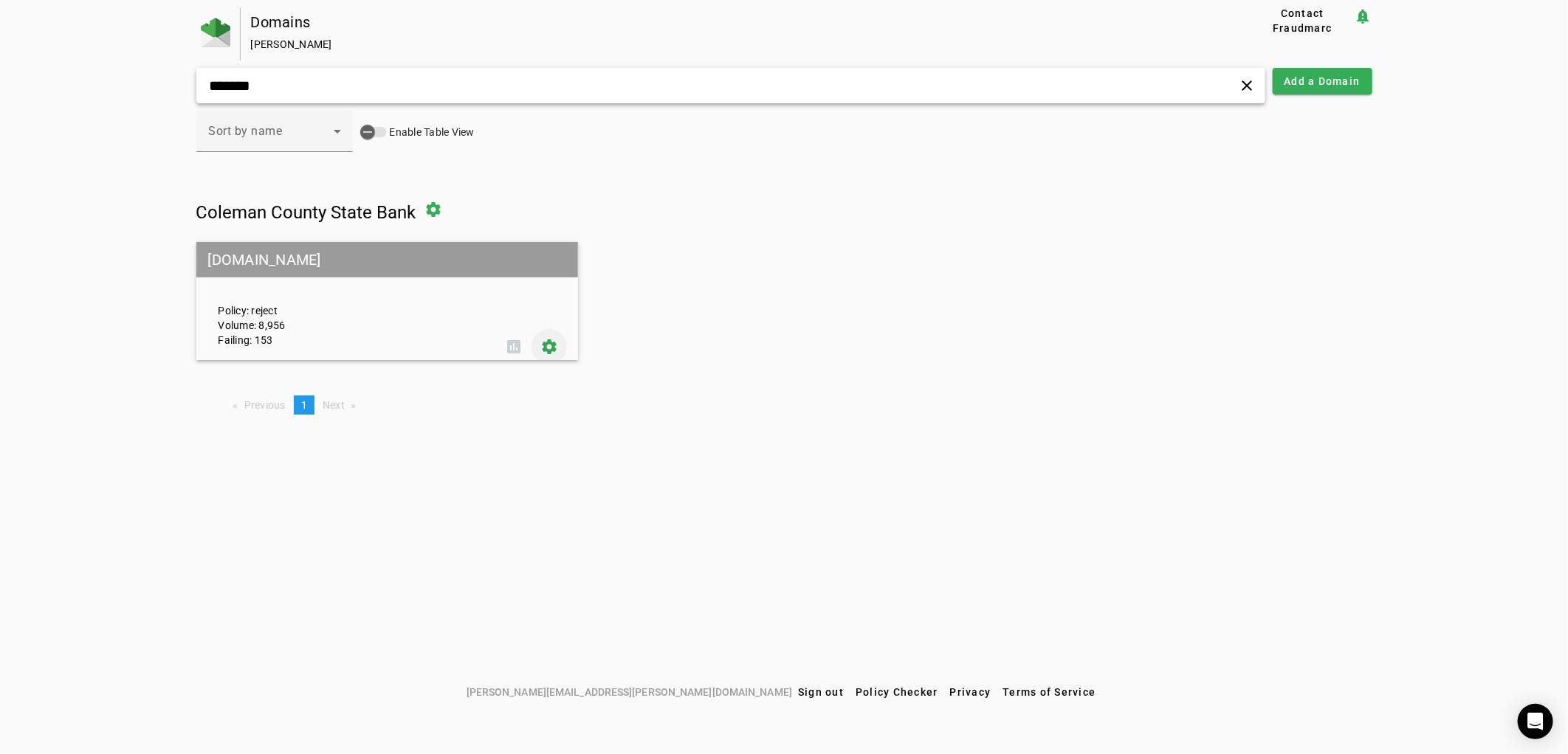type on "*******" 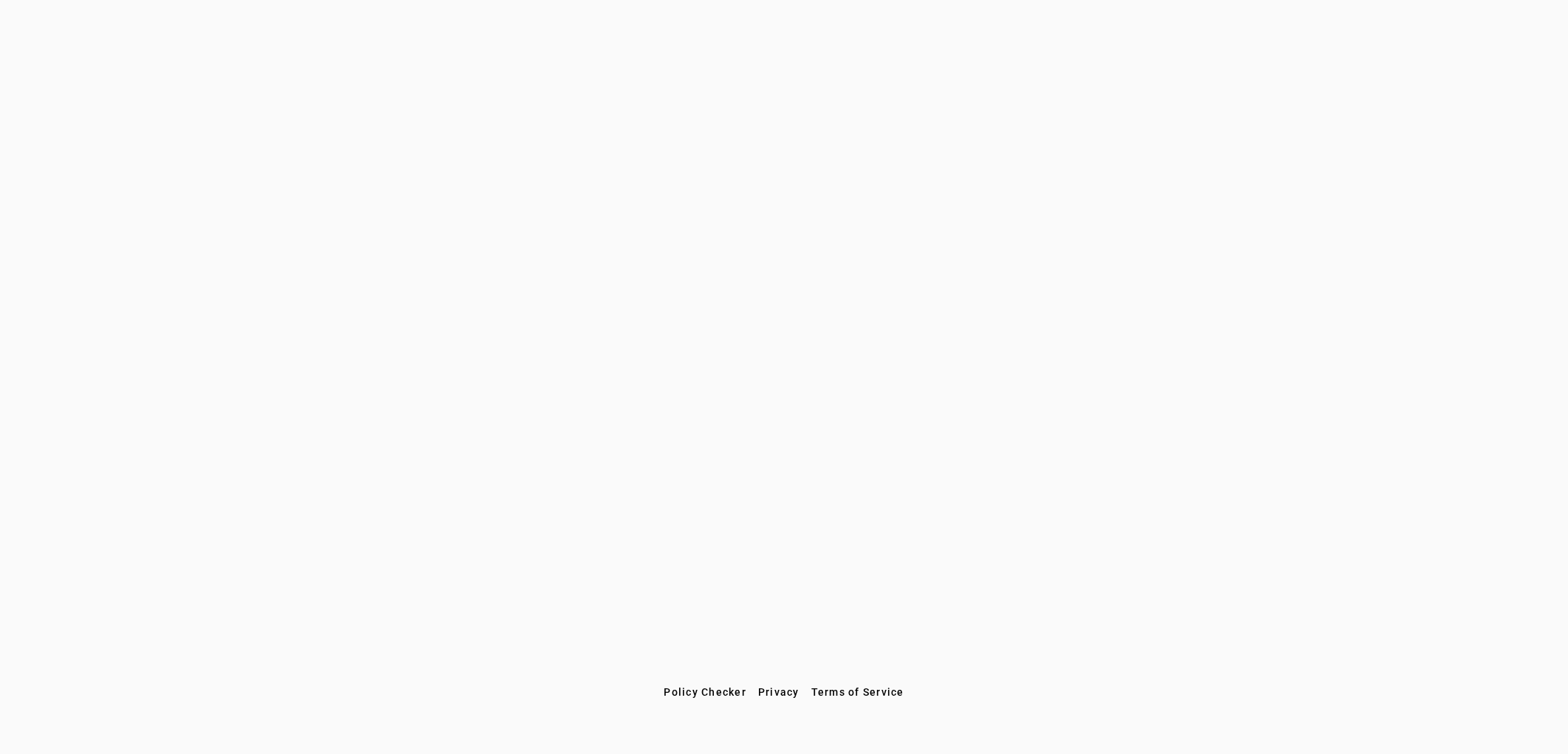 scroll, scrollTop: 0, scrollLeft: 0, axis: both 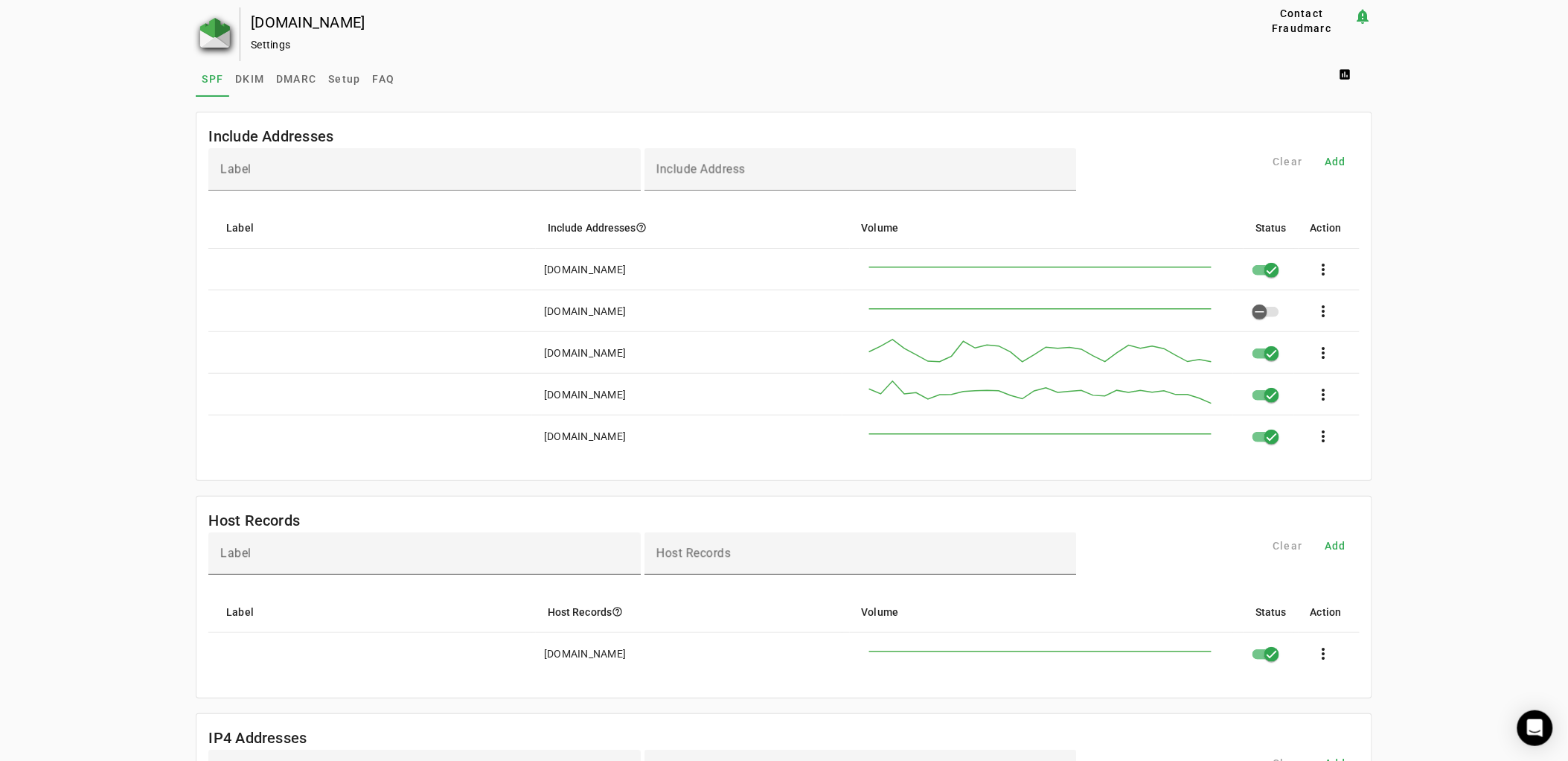 click 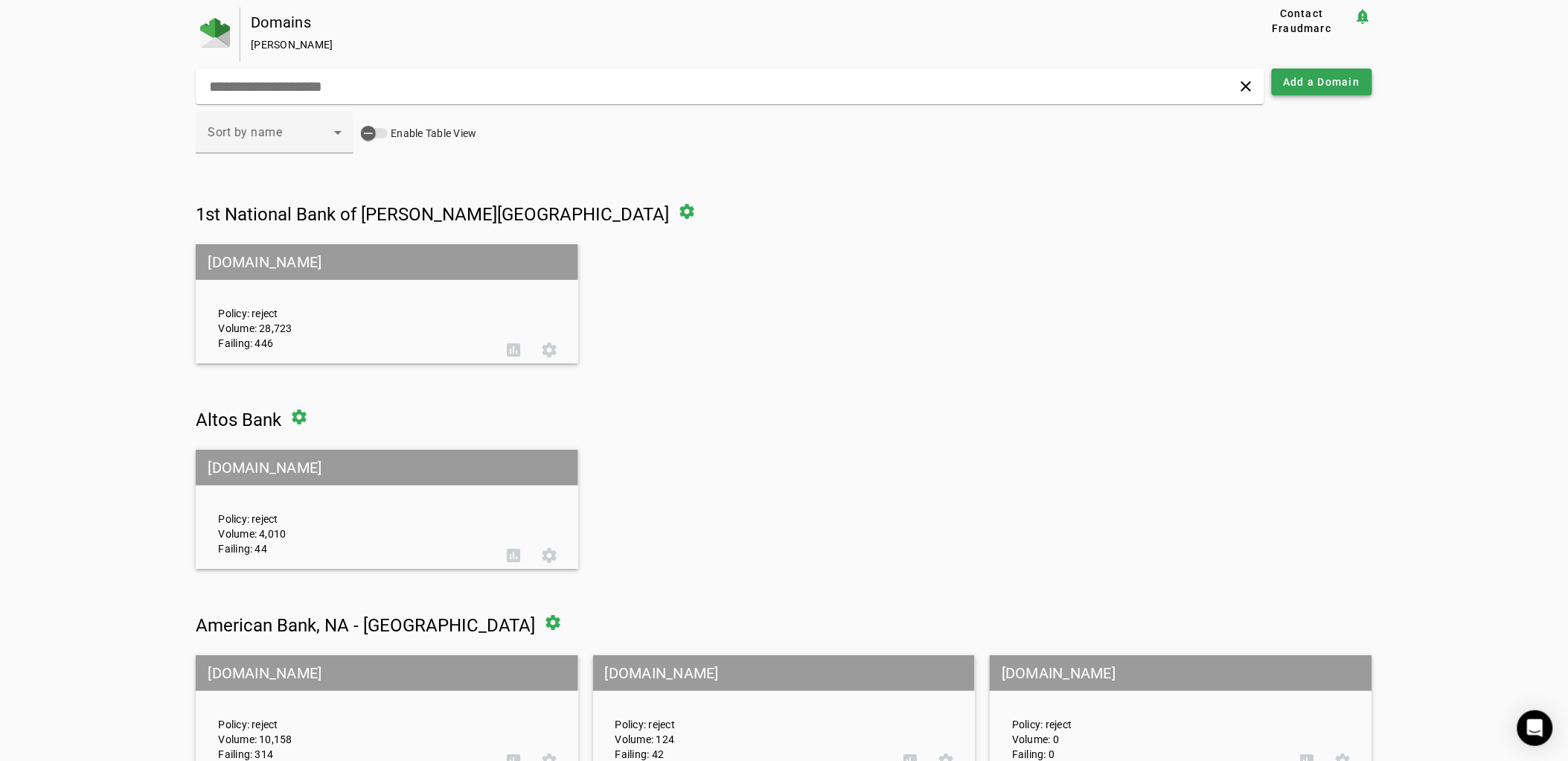 click on "Add a Domain" 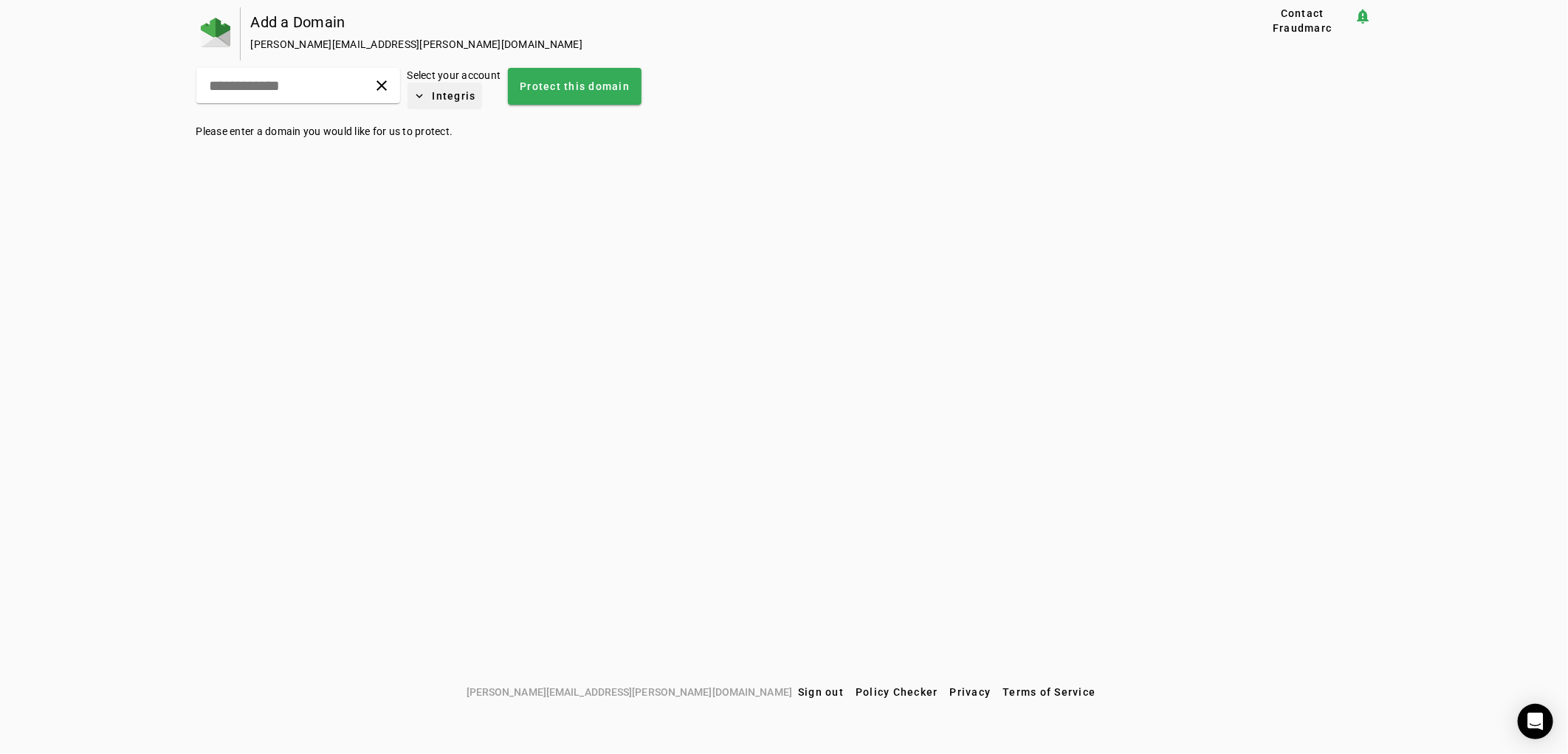 click 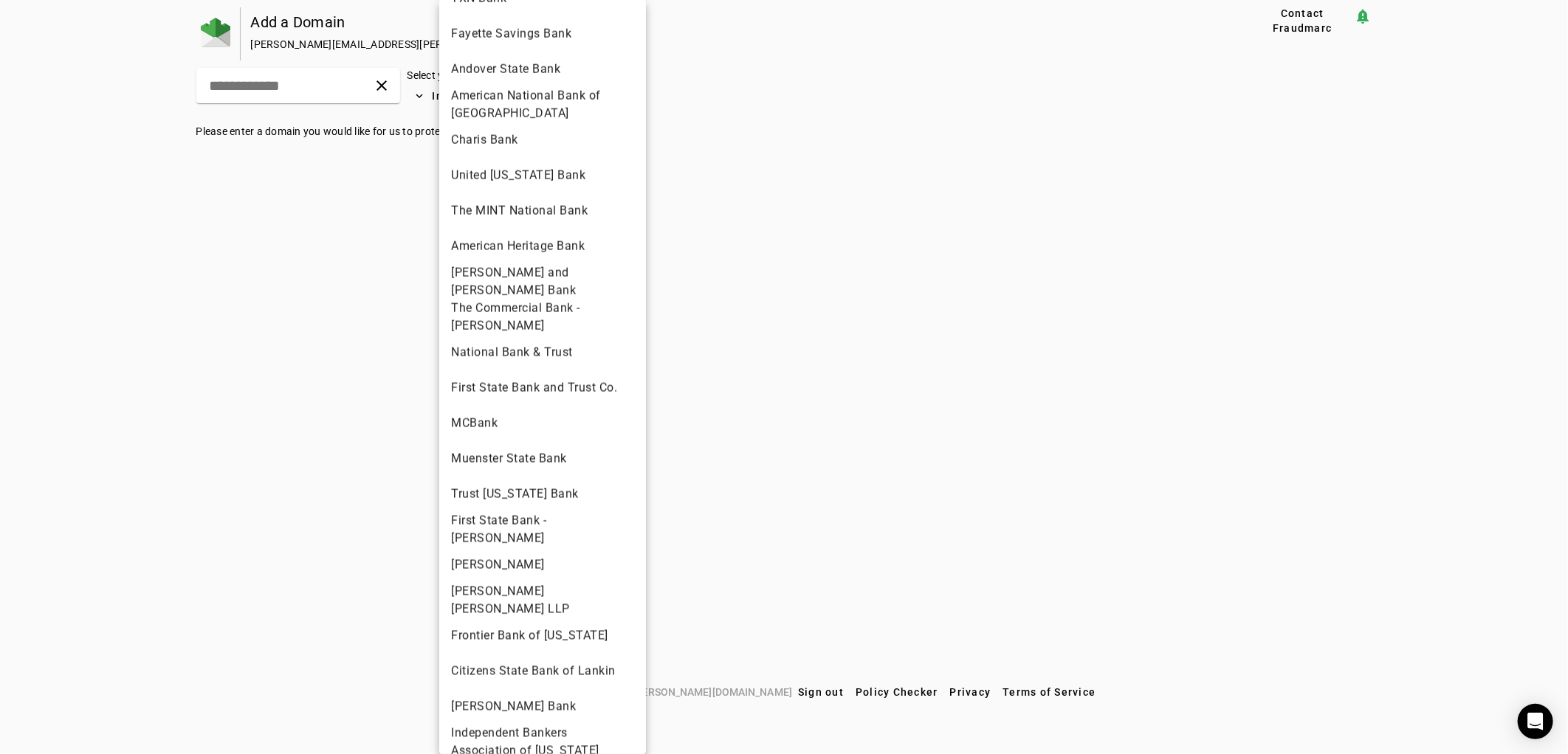 scroll, scrollTop: 1147, scrollLeft: 0, axis: vertical 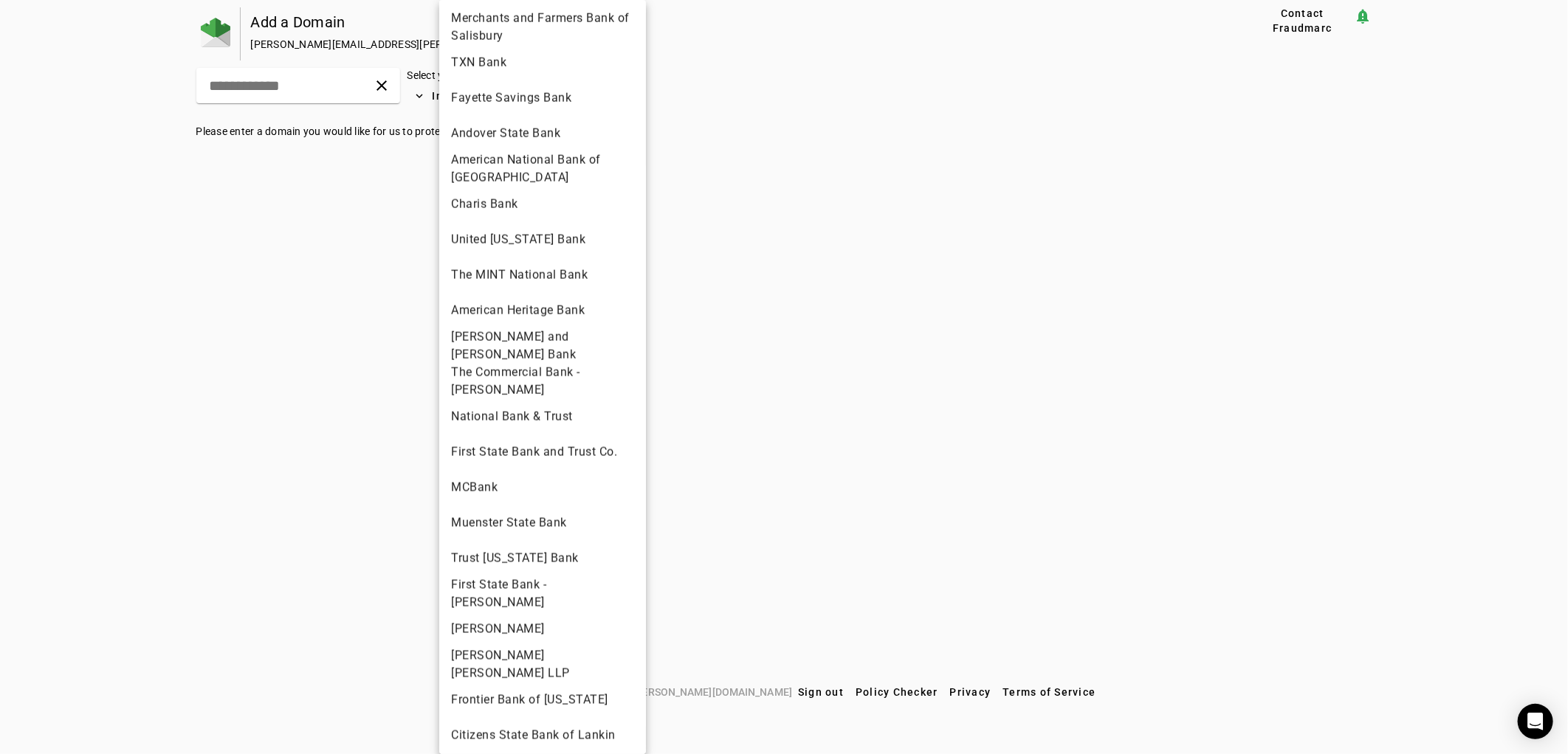click at bounding box center (784, 377) 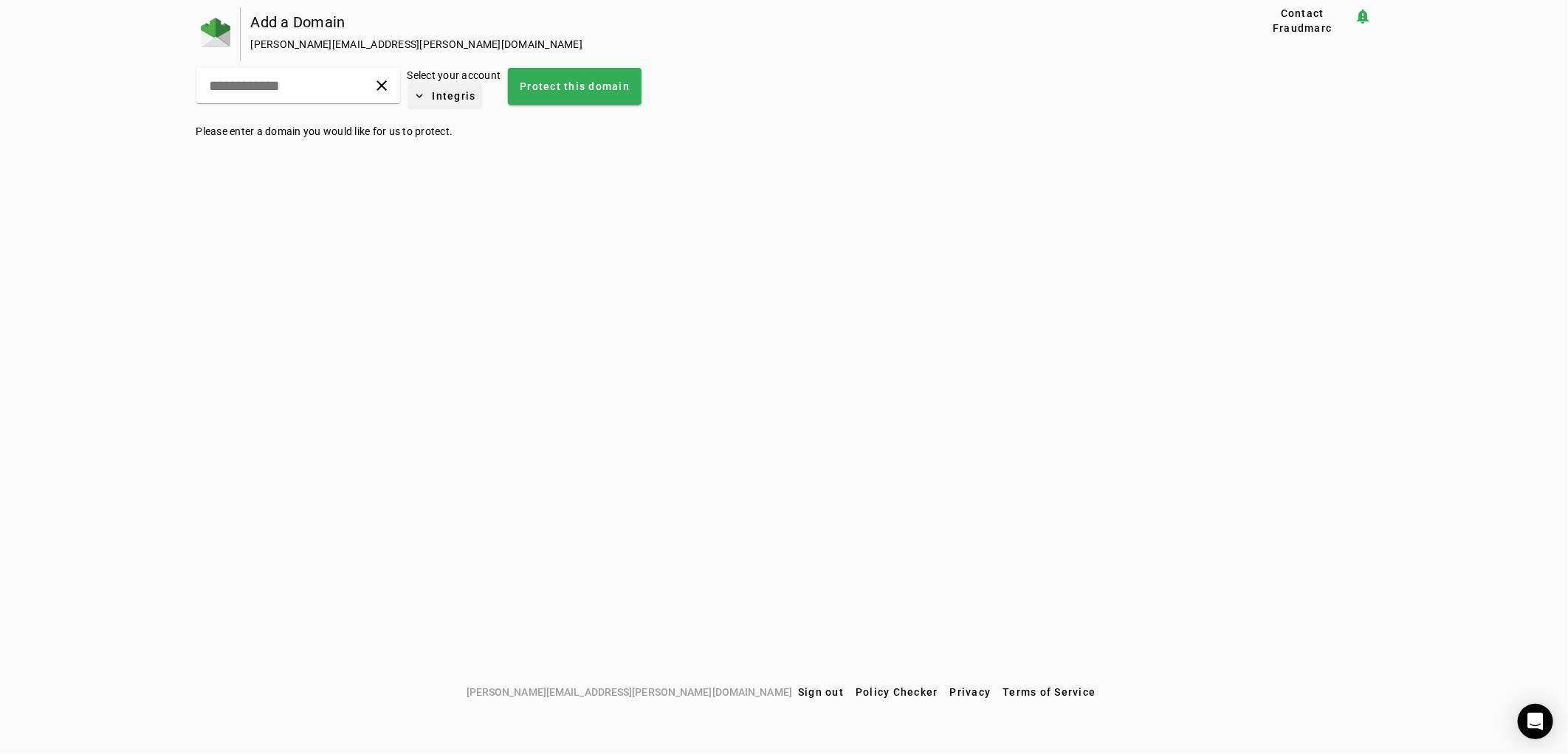 click on "Integris" 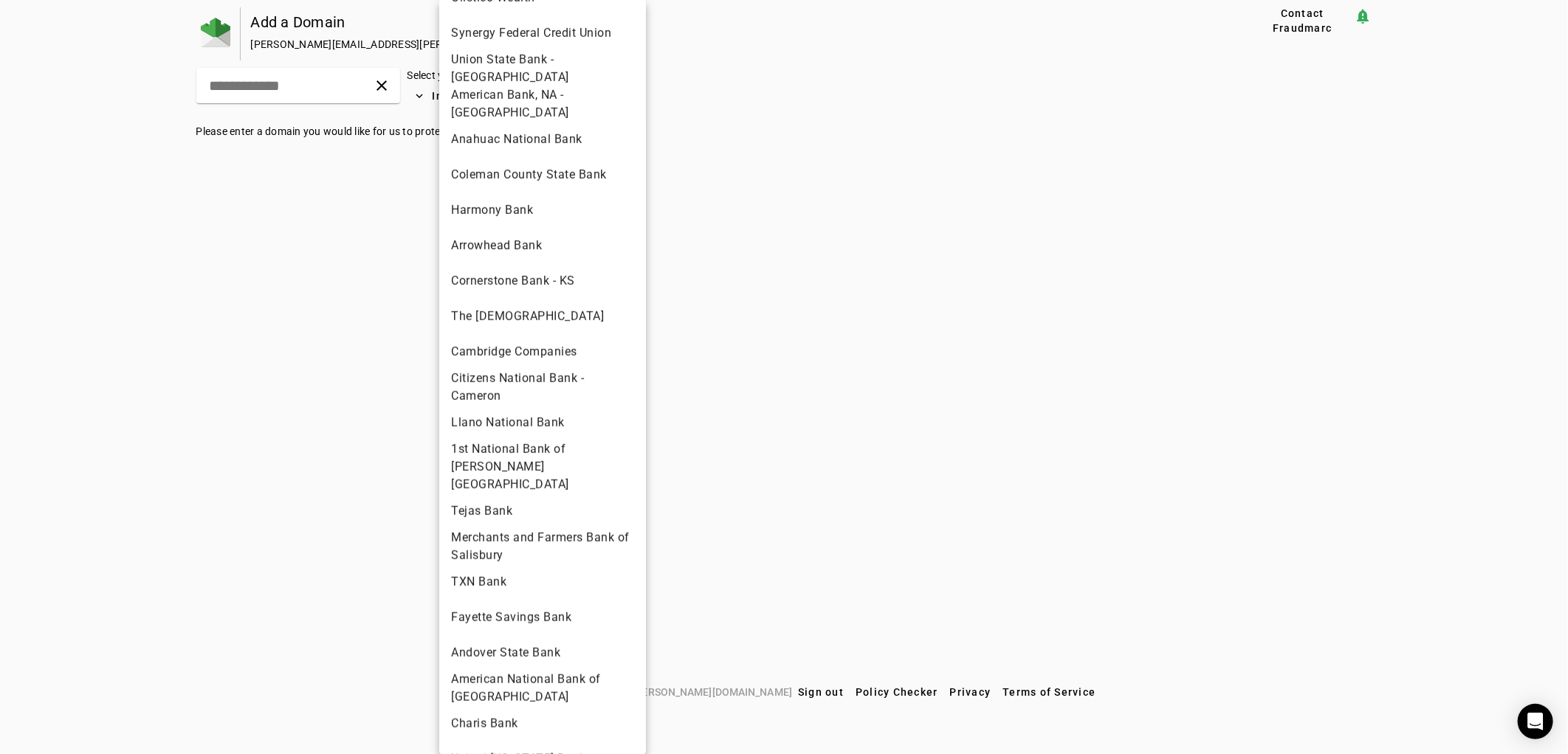 scroll, scrollTop: 556, scrollLeft: 0, axis: vertical 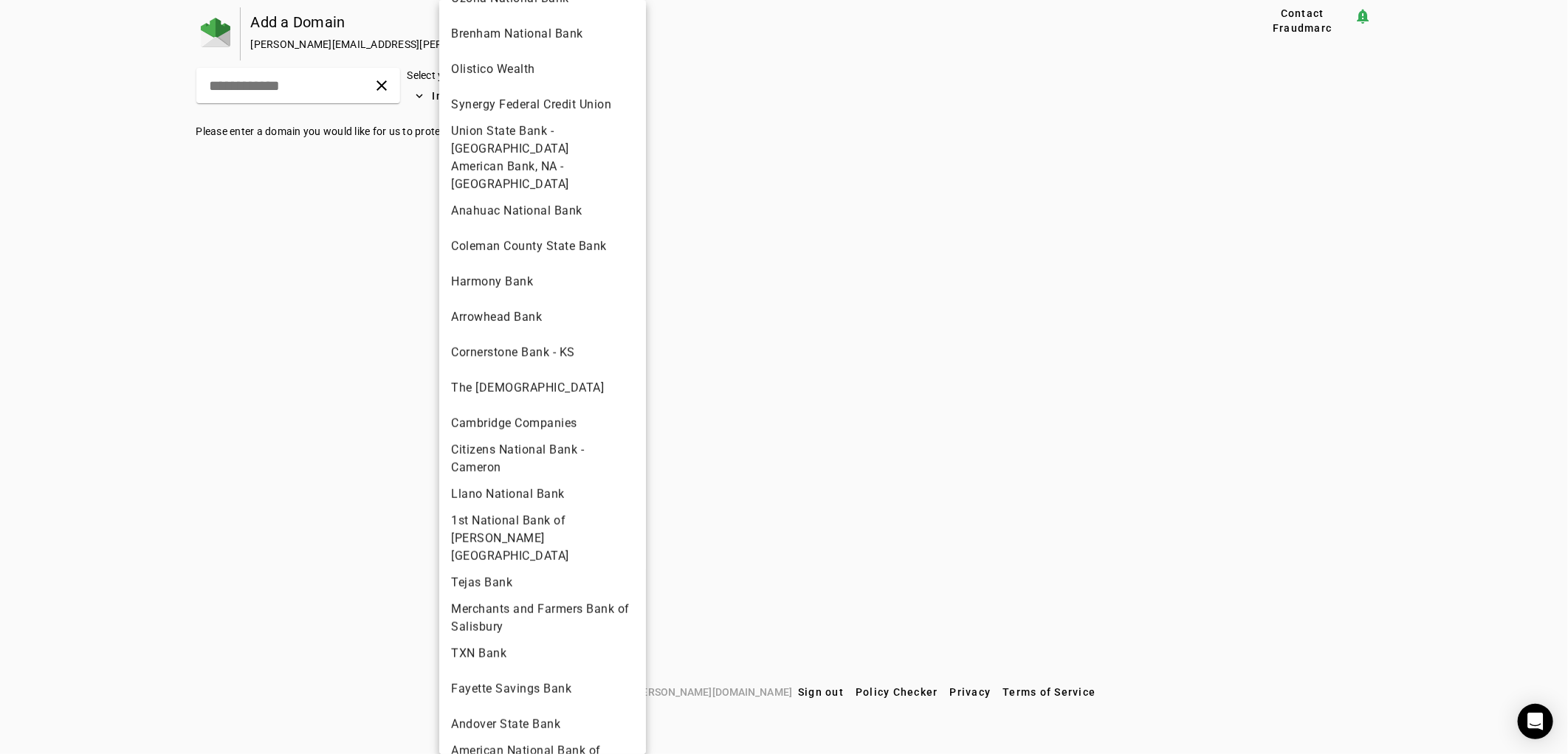 click on "Coleman County State Bank" at bounding box center (543, 246) 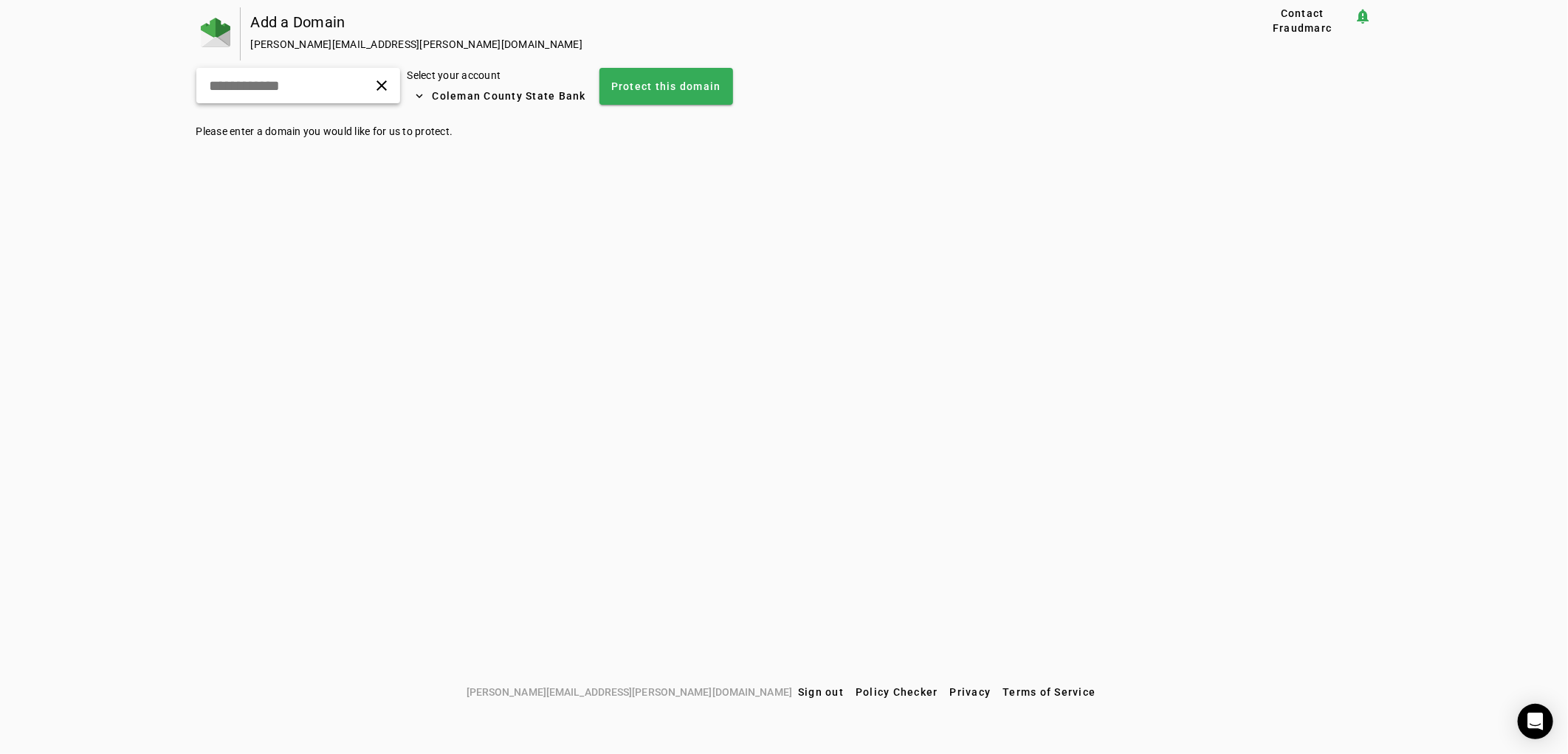 click 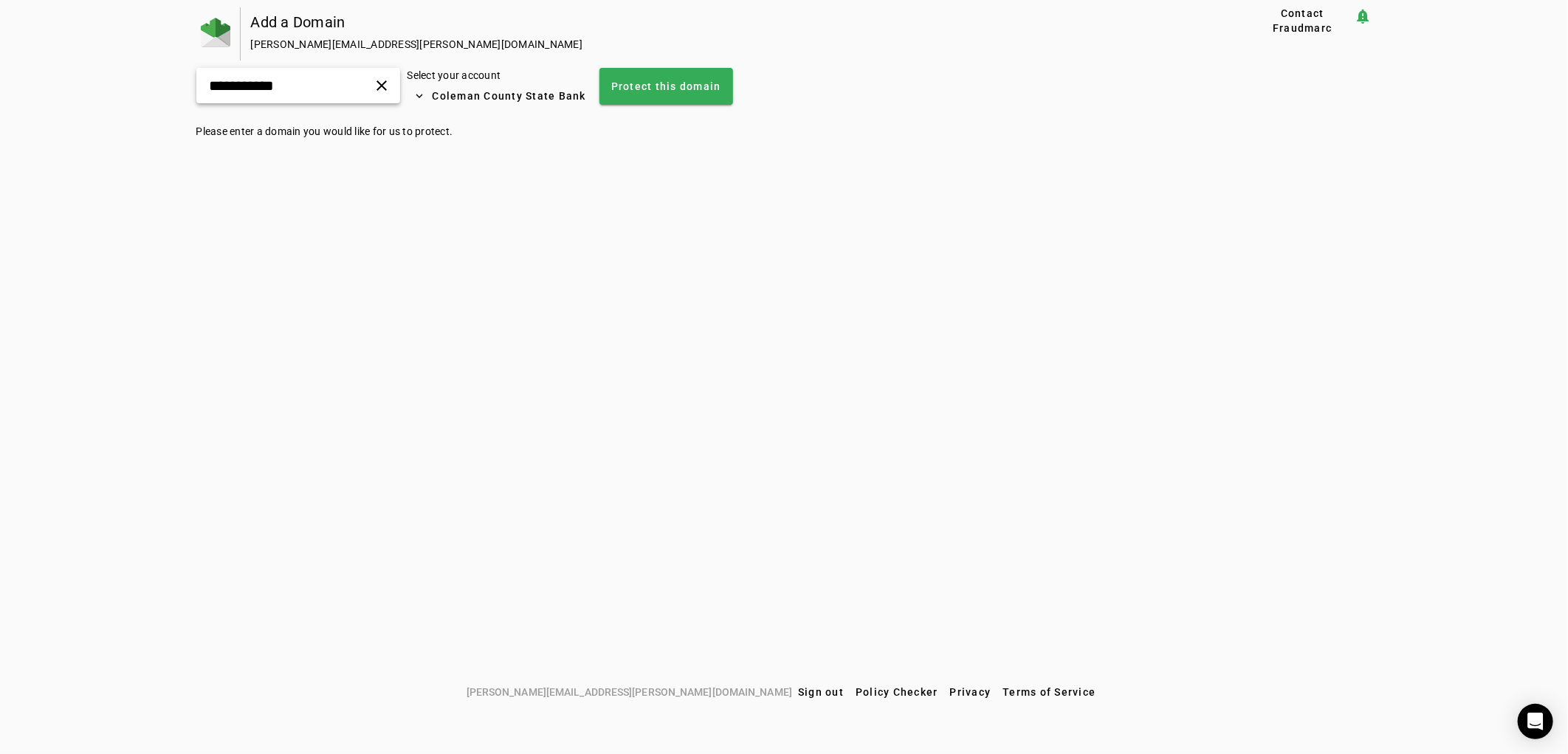 click on "**********" 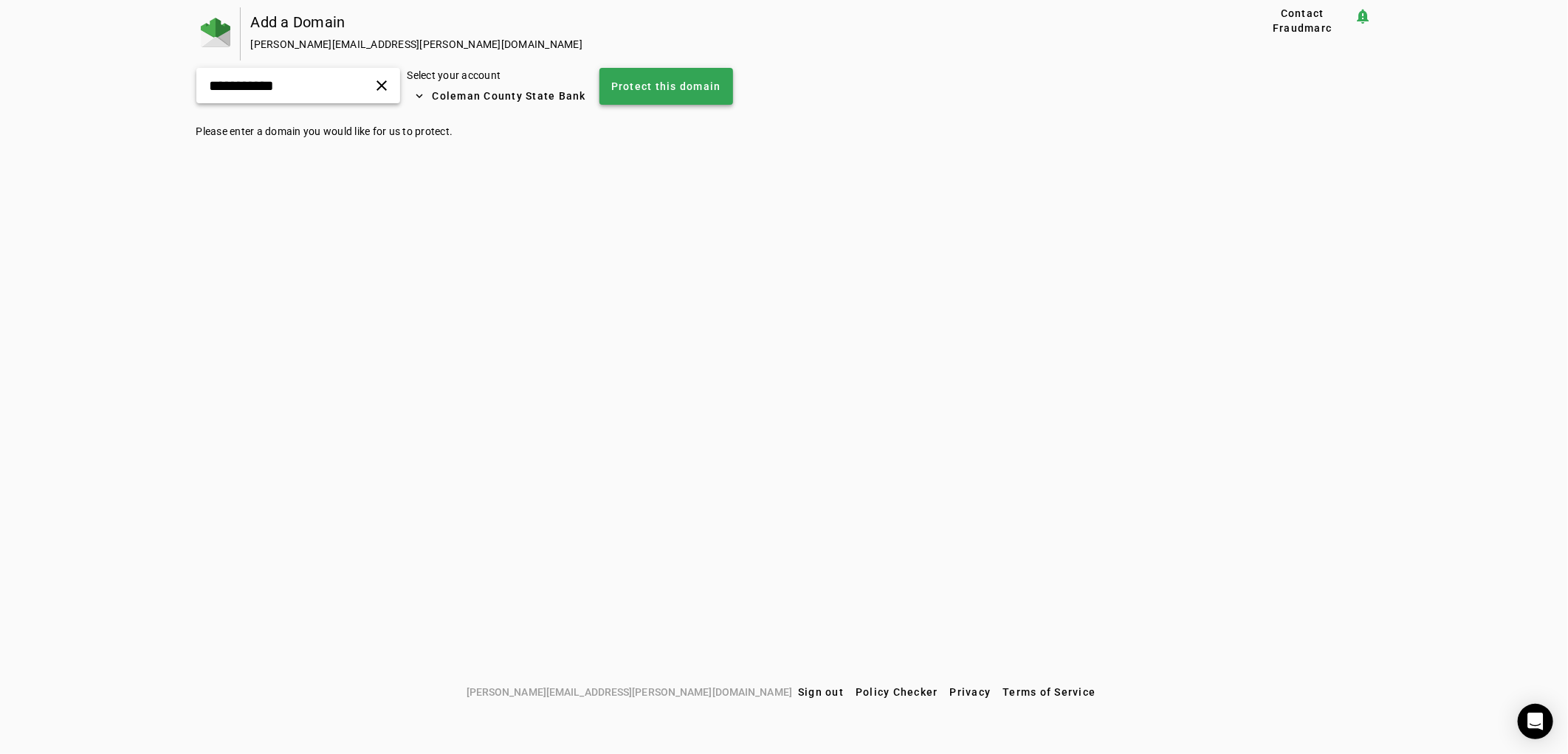 type on "**********" 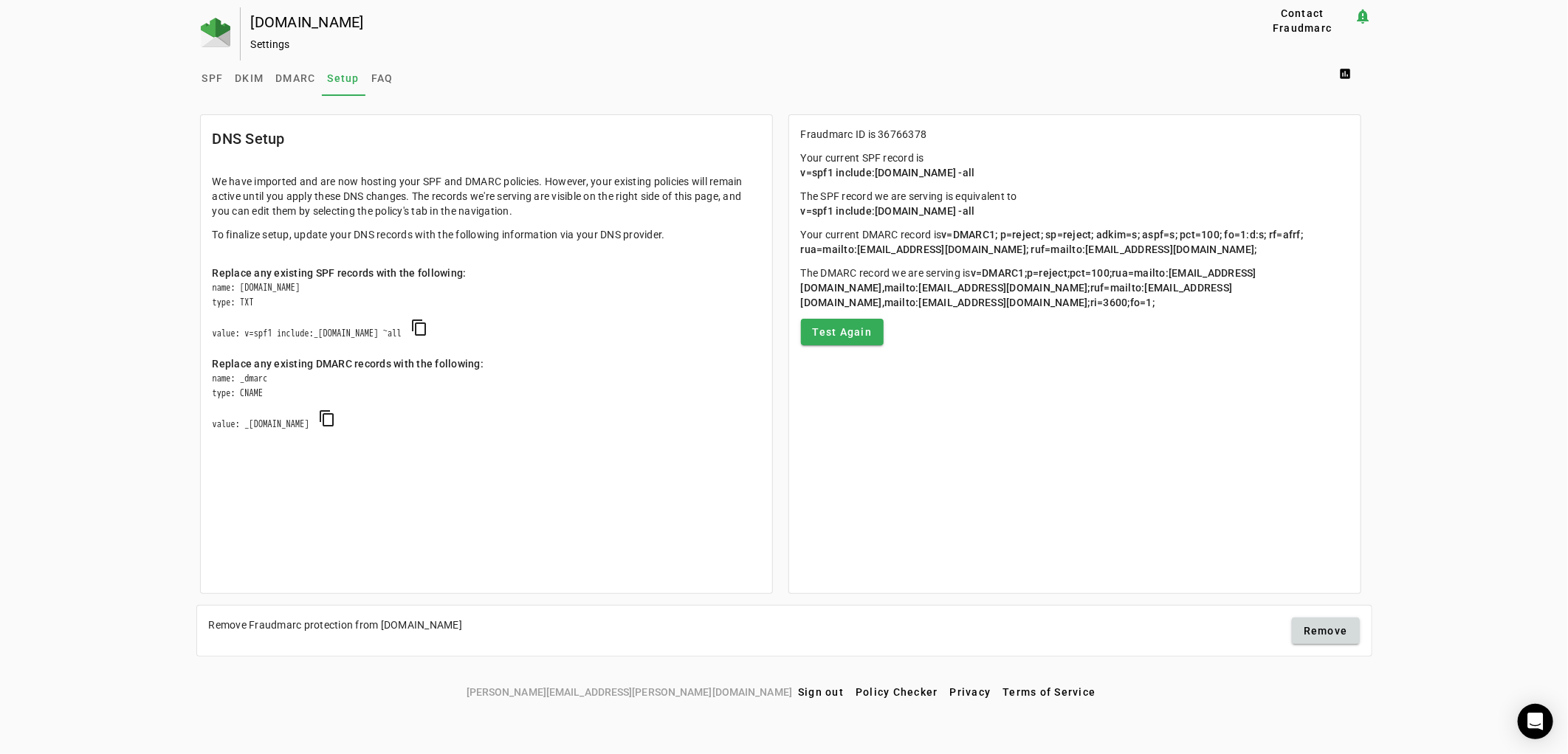 drag, startPoint x: 458, startPoint y: 334, endPoint x: 246, endPoint y: 334, distance: 212 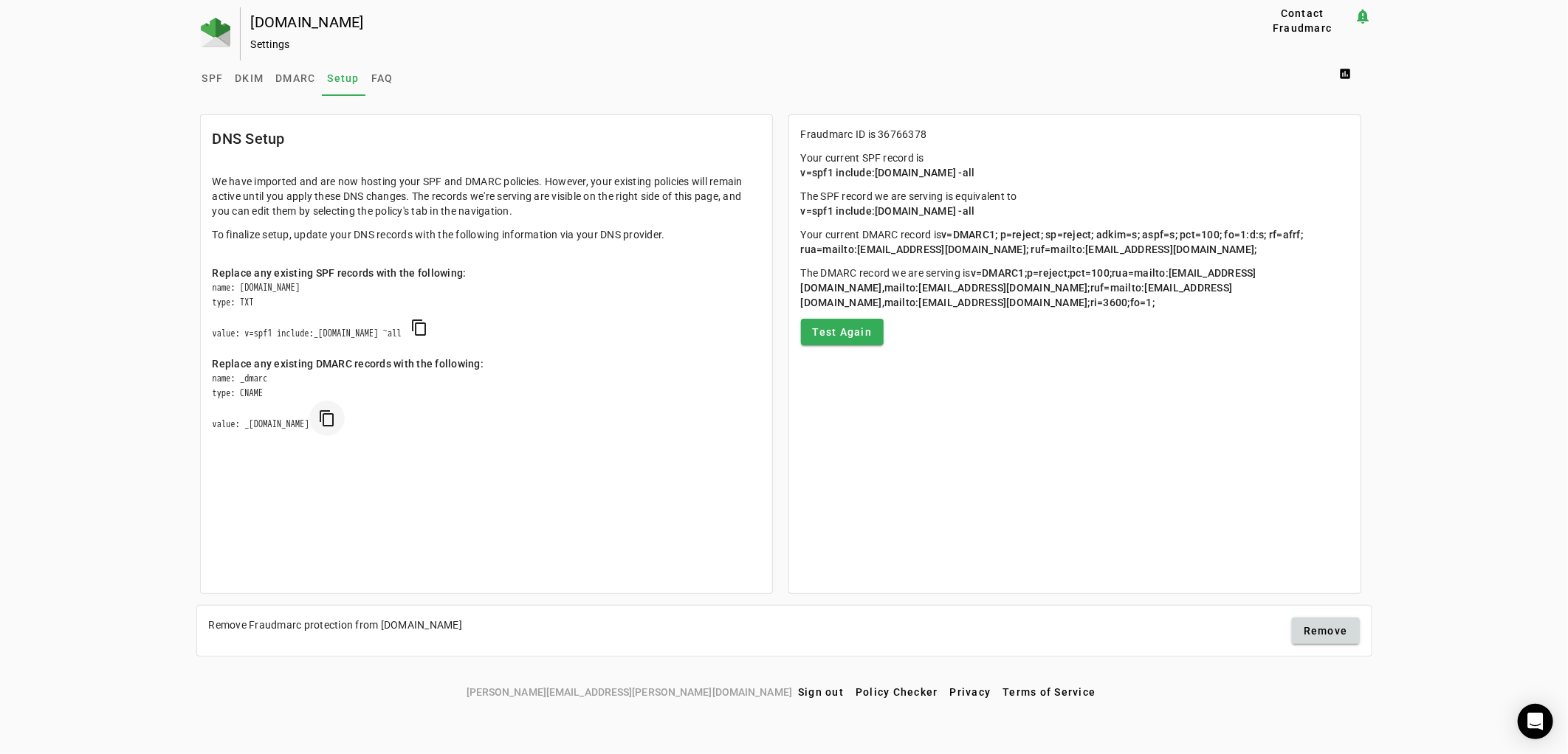 copy on "_[DOMAIN_NAME]" 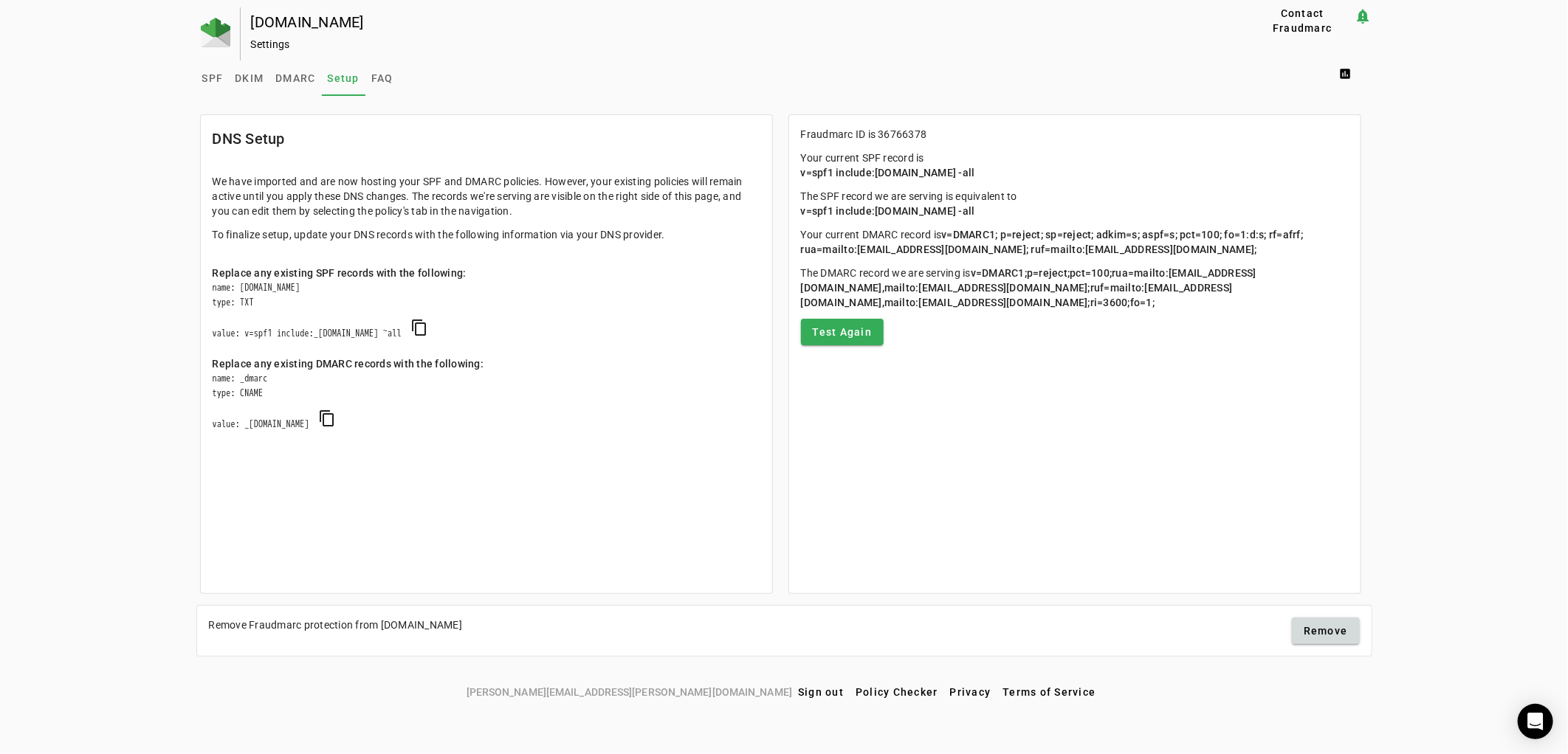 click on "name: _dmarc   type: CNAME   value: _[DOMAIN_NAME]  content_copy" 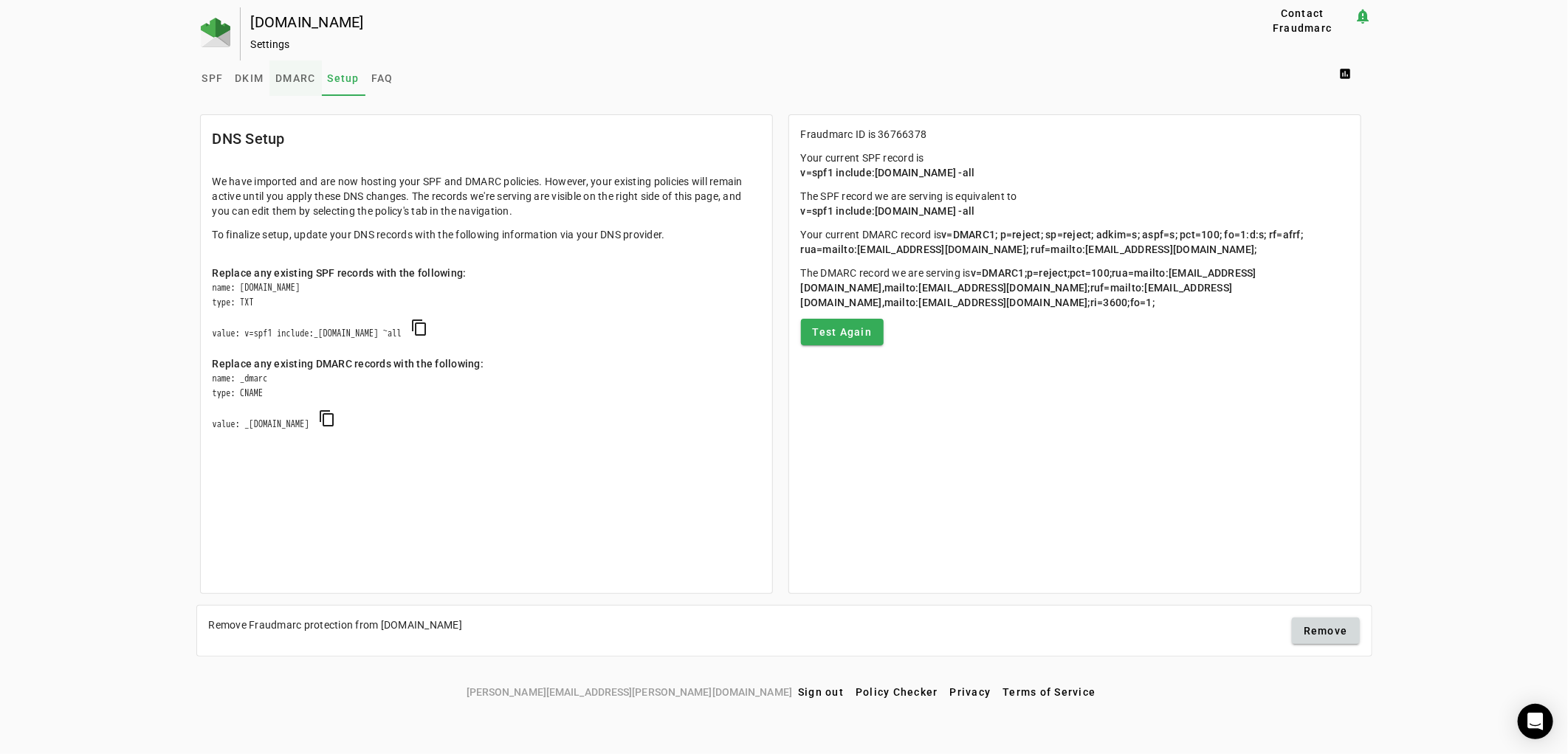 click on "DMARC" at bounding box center [295, 78] 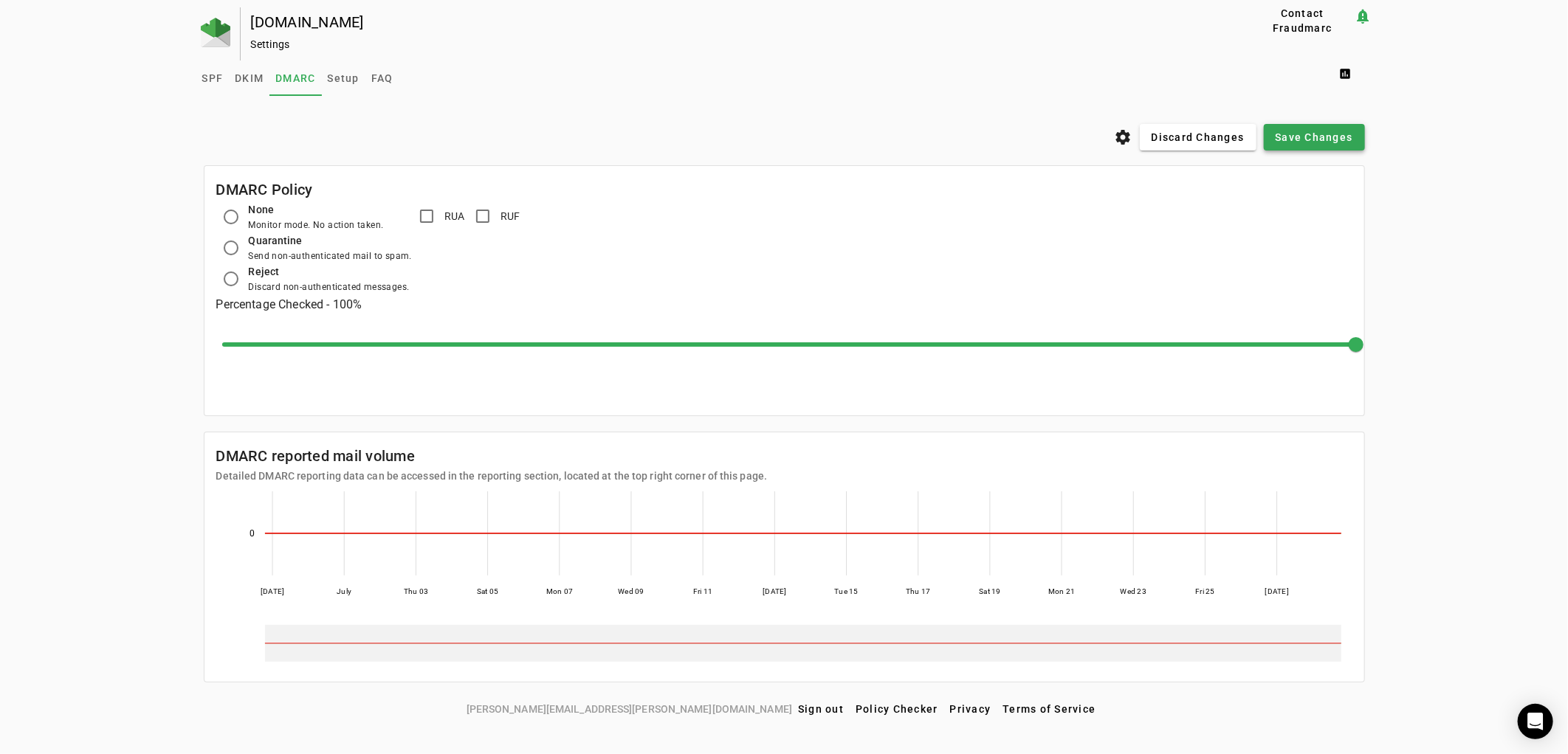 click 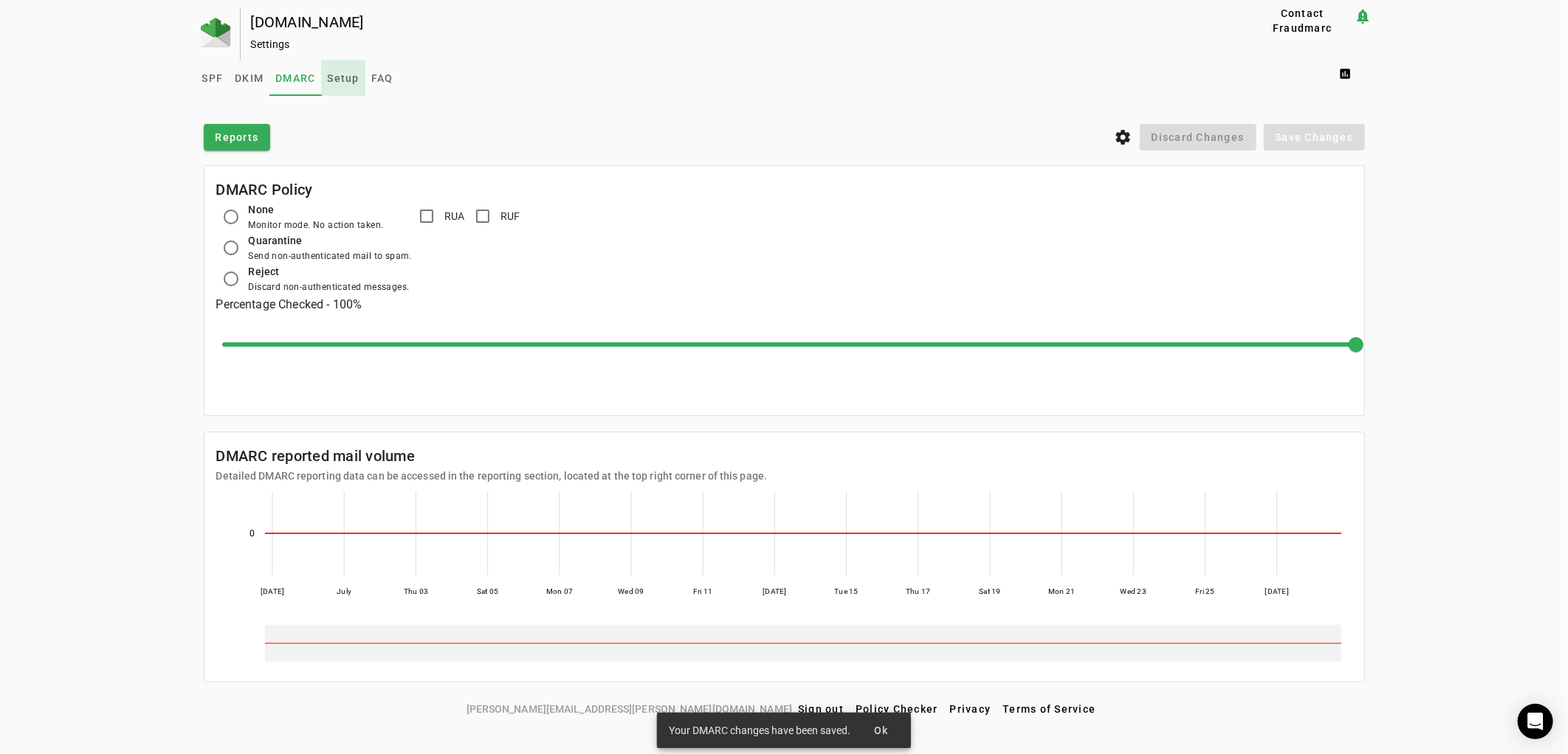 click on "Setup" at bounding box center (343, 78) 